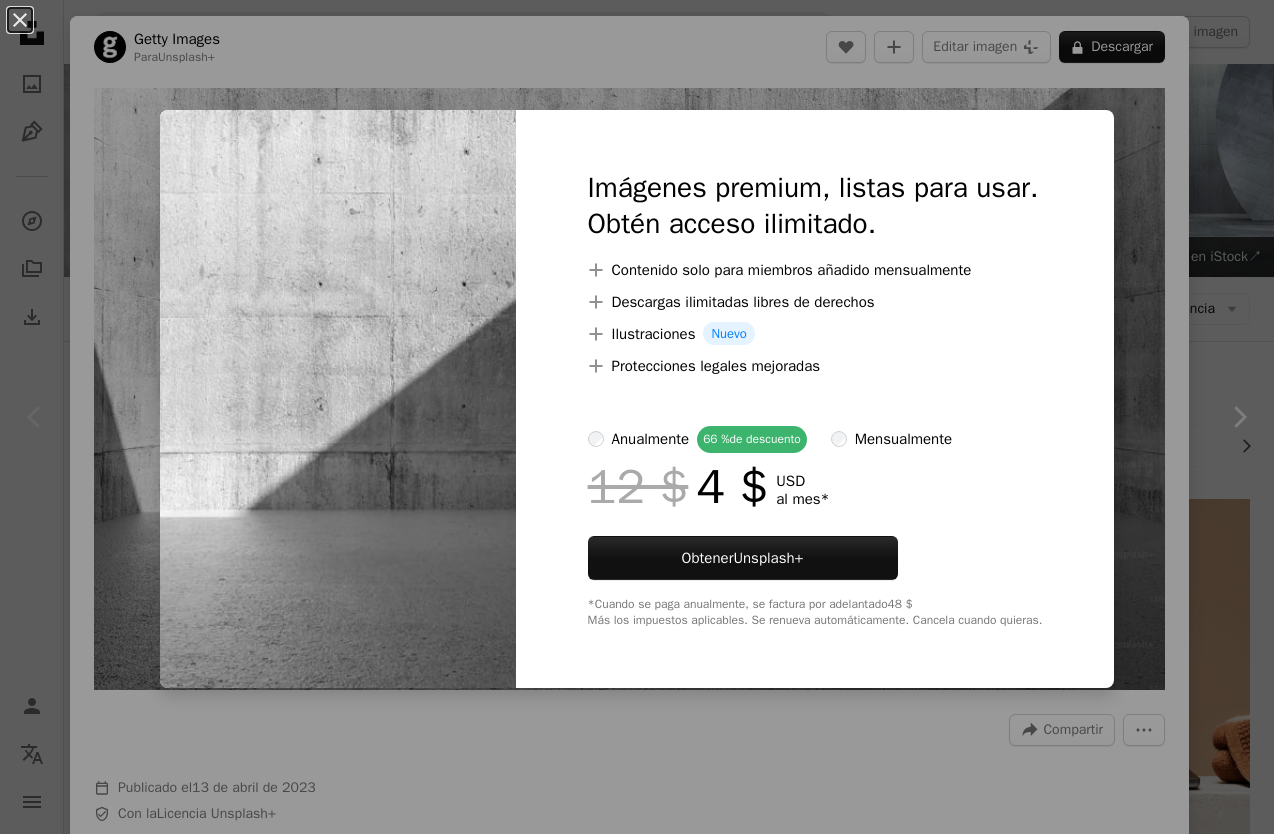 scroll, scrollTop: 0, scrollLeft: 0, axis: both 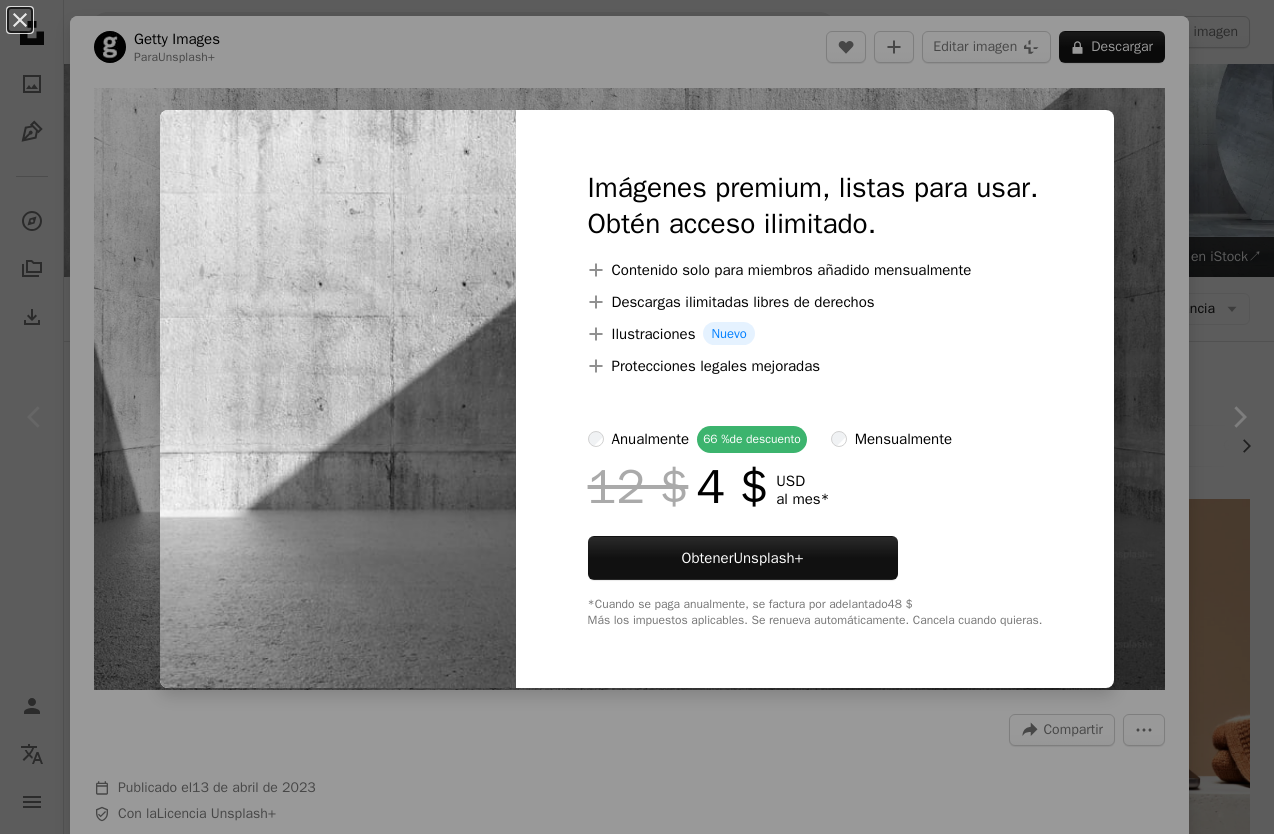 click on "An X shape Imágenes premium, listas para usar. Obtén acceso ilimitado. A plus sign Contenido solo para miembros añadido mensualmente A plus sign Descargas ilimitadas libres de derechos A plus sign Ilustraciones  Nuevo A plus sign Protecciones legales mejoradas anualmente 66 %  de descuento mensualmente 12 $   4 $ USD al mes * Obtener  Unsplash+ *Cuando se paga anualmente, se factura por adelantado  48 $ Más los impuestos aplicables. Se renueva automáticamente. Cancela cuando quieras." at bounding box center [637, 417] 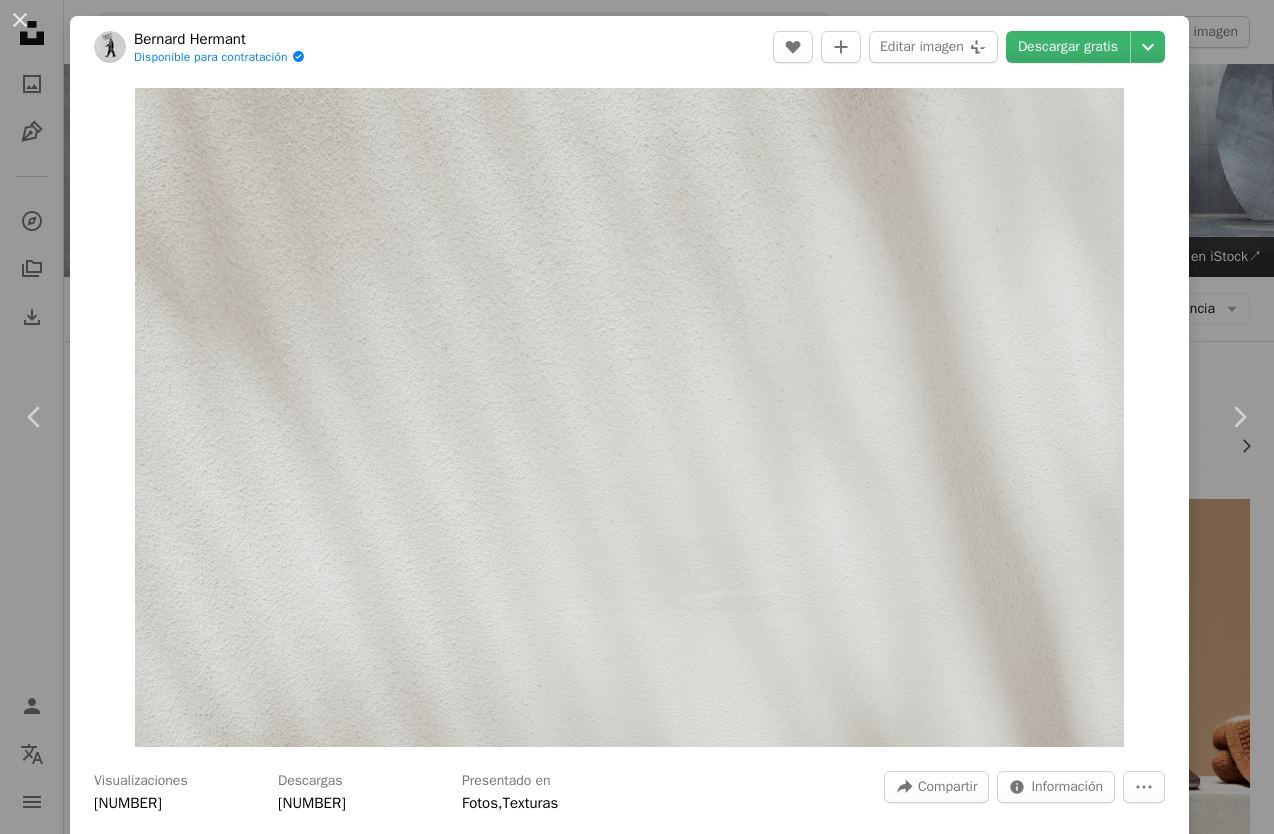 click on "An X shape Chevron left Chevron right [FIRST] [LAST] Disponible para contratación A checkmark inside of a circle A heart A plus sign Editar imagen   Plus sign for Unsplash+ Descargar gratis Chevron down Zoom in Visualizaciones [NUMBER] Descargas [NUMBER] Presentado en Fotos ,  Texturas A forward-right arrow Compartir Info icon Información More Actions A map marker [CITY], [COUNTRY] Calendar outlined Publicado el  [DAY] de [MONTH] de [YEAR] Camera FUJIFILM, X100F Safety Uso gratuito bajo la  Licencia Unsplash papel tapiz fondo textura pared fondo de textura telón de fondo sombra piedra luz del sol línea Decoración cemento espacio en blanco material Superficie papel pintado texturizado exterior sólido elemento Resistido Imágenes gratuitas Explora imágenes premium relacionadas en iStock  |  Ahorra un 20 % con el código UNSPLASH20 Ver más en iStock  ↗ Imágenes relacionadas A heart A plus sign sq lim Disponible para contratación A checkmark inside of a circle Arrow pointing down Plus sign for Unsplash+" at bounding box center [637, 417] 